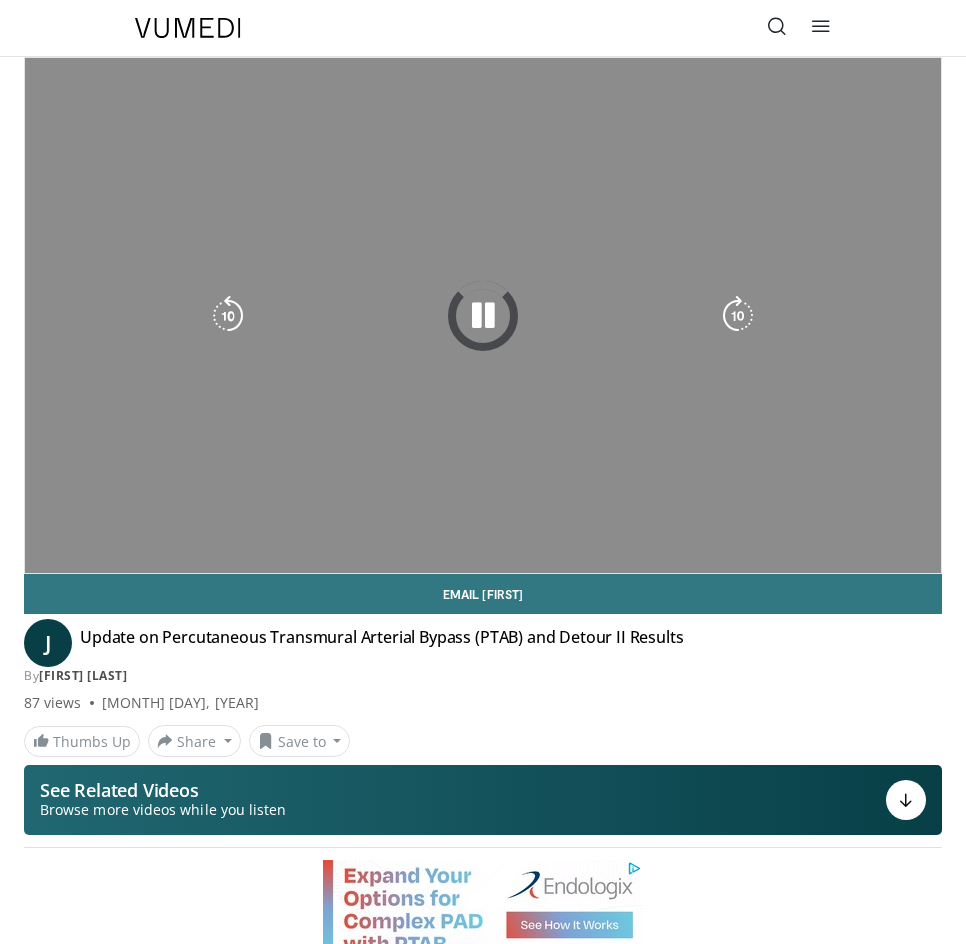 scroll, scrollTop: 0, scrollLeft: 0, axis: both 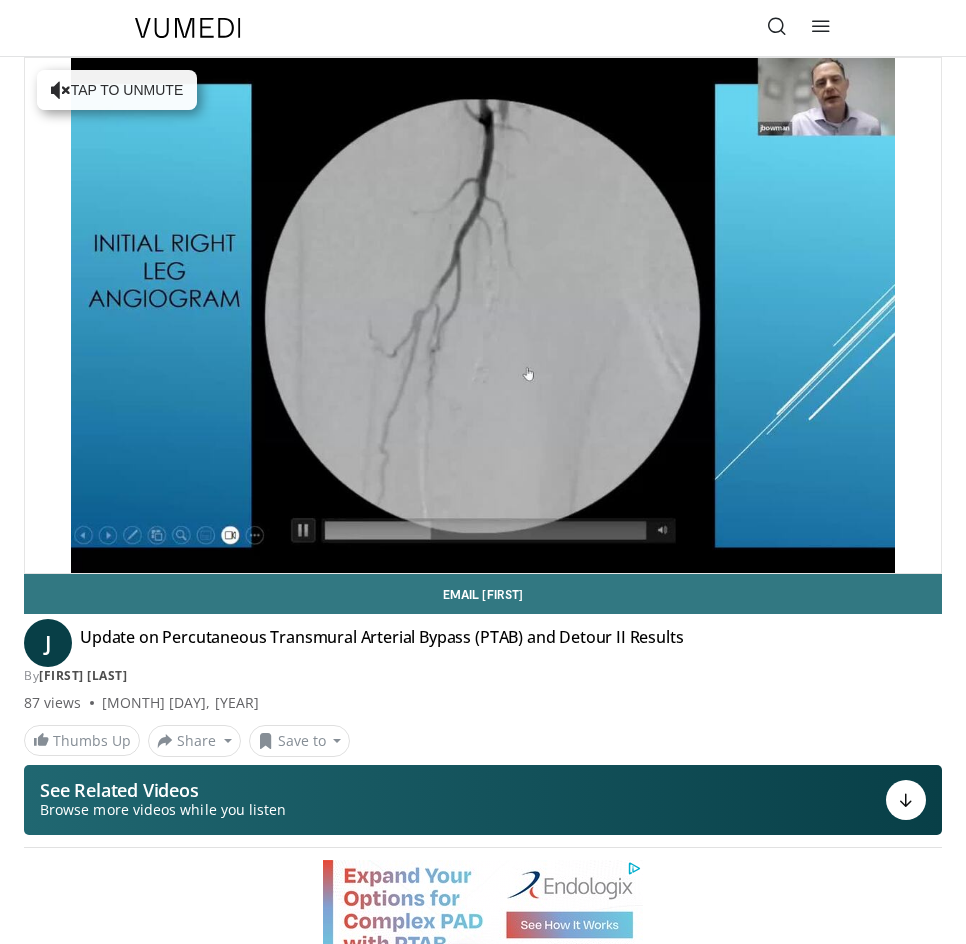 click on "Specialties
Adult & Family Medicine
Allergy, Asthma, Immunology
Anesthesiology
Cardiology
Dental
Dermatology
Endocrinology
Gastroenterology & Hepatology
General Surgery
Hematology & Oncology
Infectious Disease
Nephrology
Neurology
Neurosurgery
Obstetrics & Gynecology
Ophthalmology
Oral Maxillofacial
Orthopaedics
Otolaryngology
Pediatrics
Plastic Surgery
Podiatry
Psychiatry
Pulmonology
Radiation Oncology
Radiology
Rheumatology
Urology
Browse
Videos" at bounding box center [483, 28] 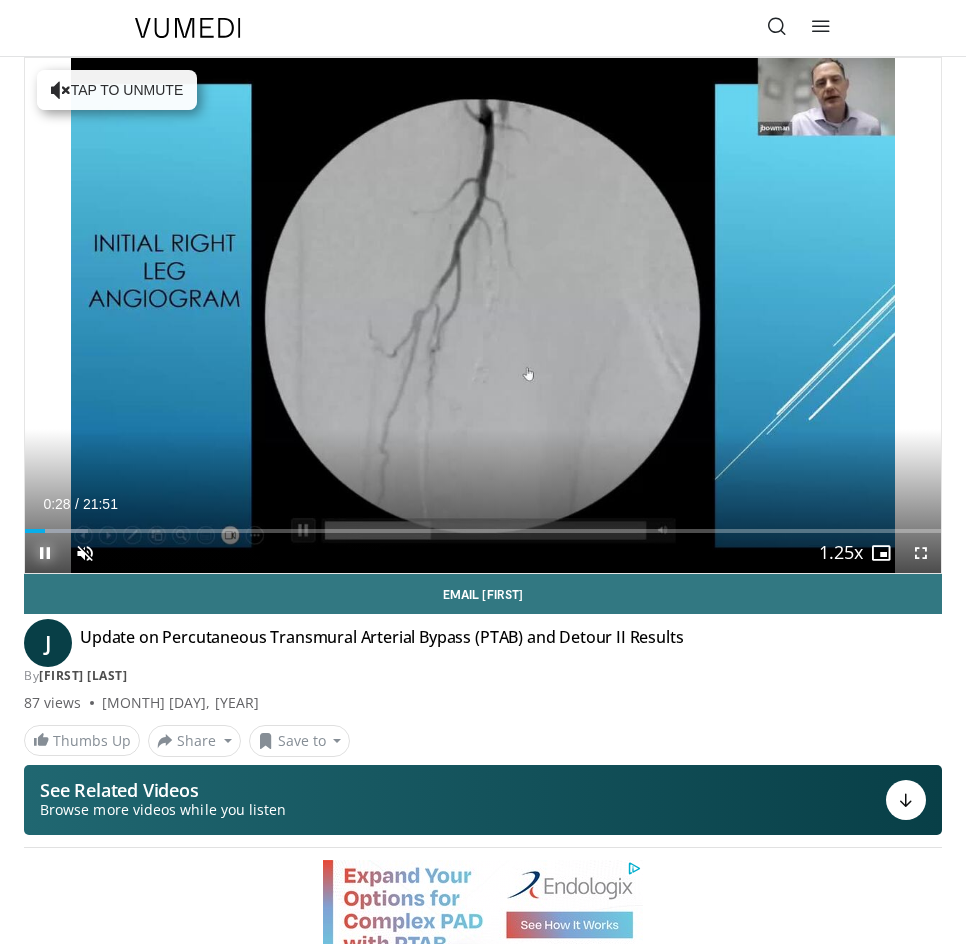 click at bounding box center (45, 553) 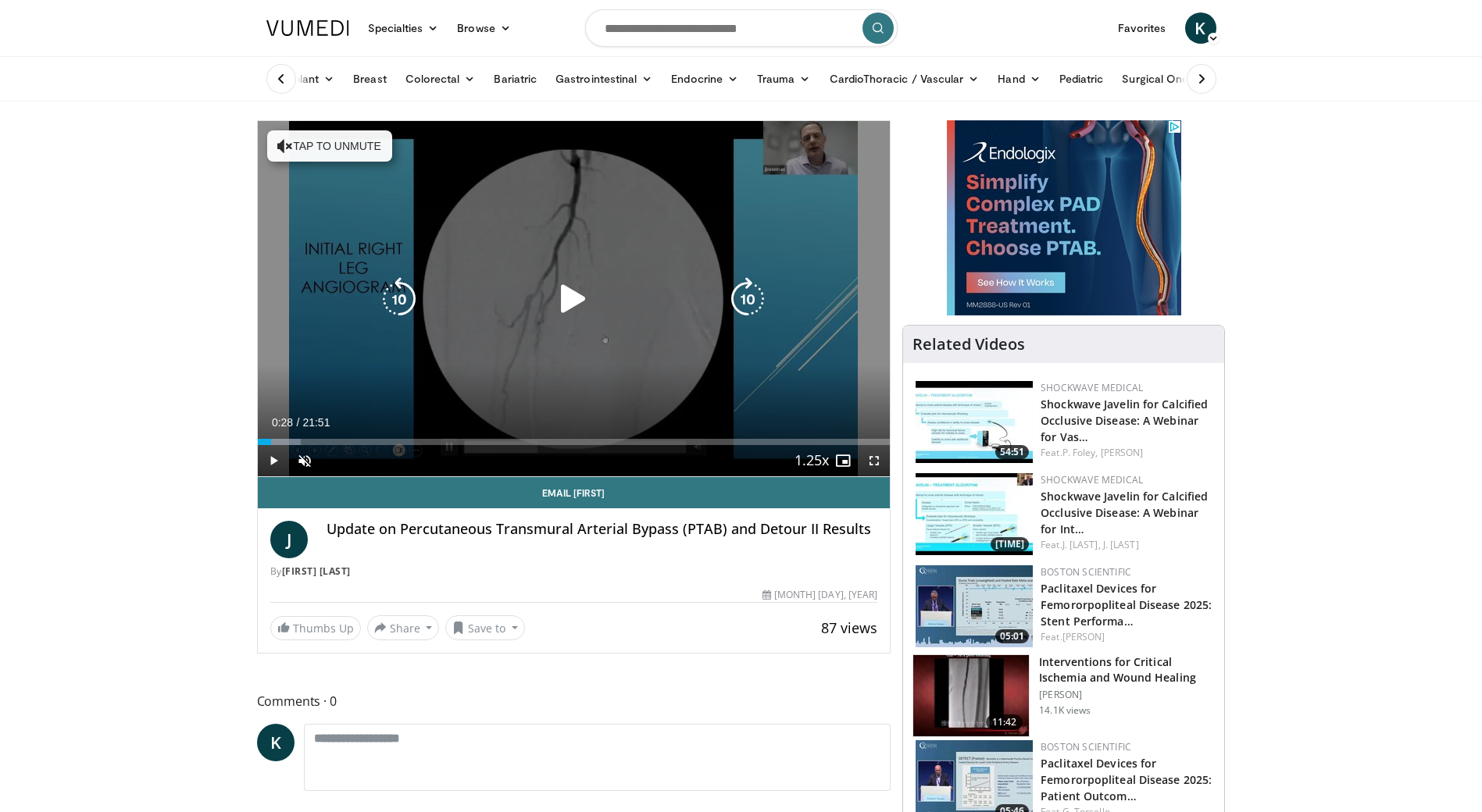 click at bounding box center [573, 299] 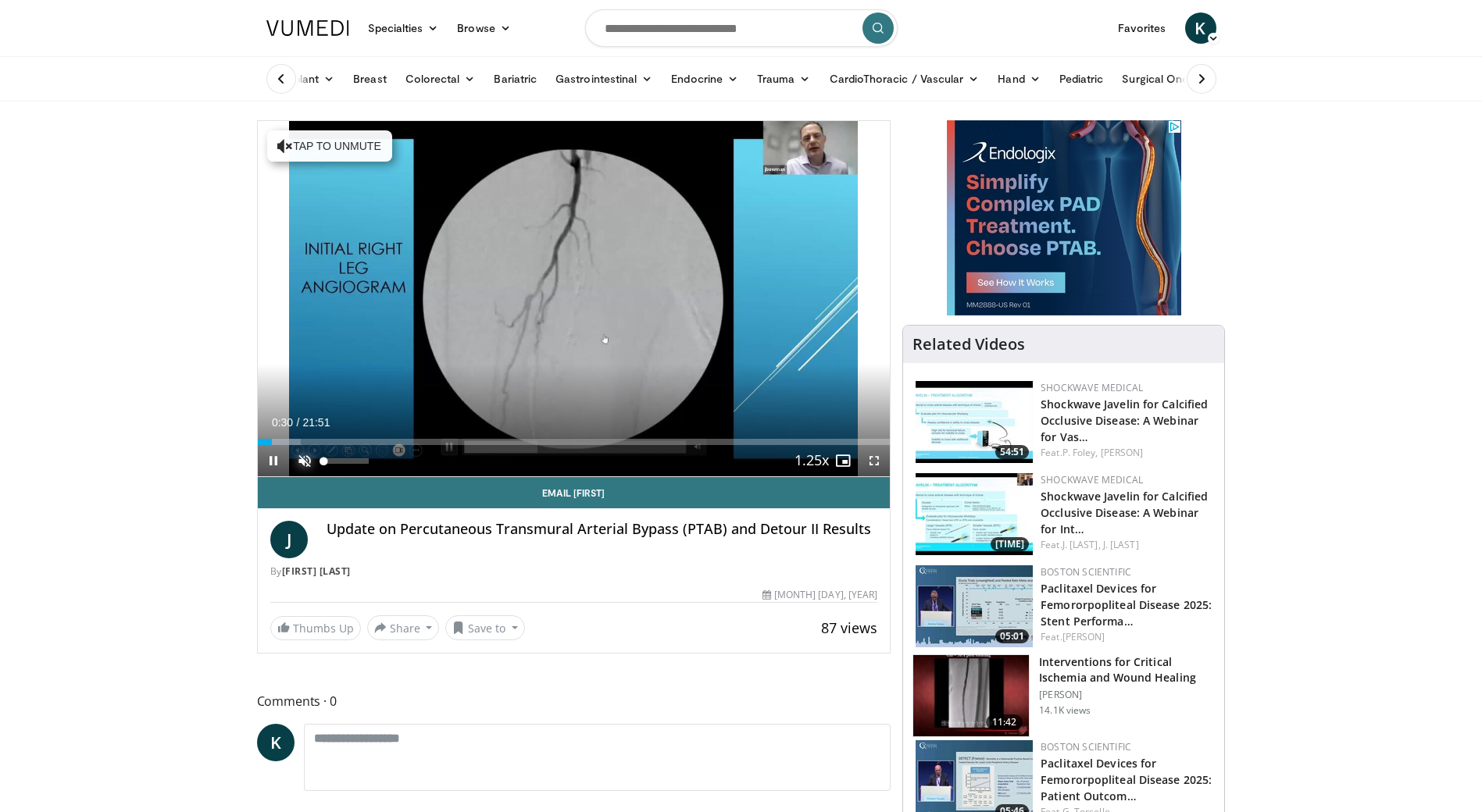 click at bounding box center [305, 461] 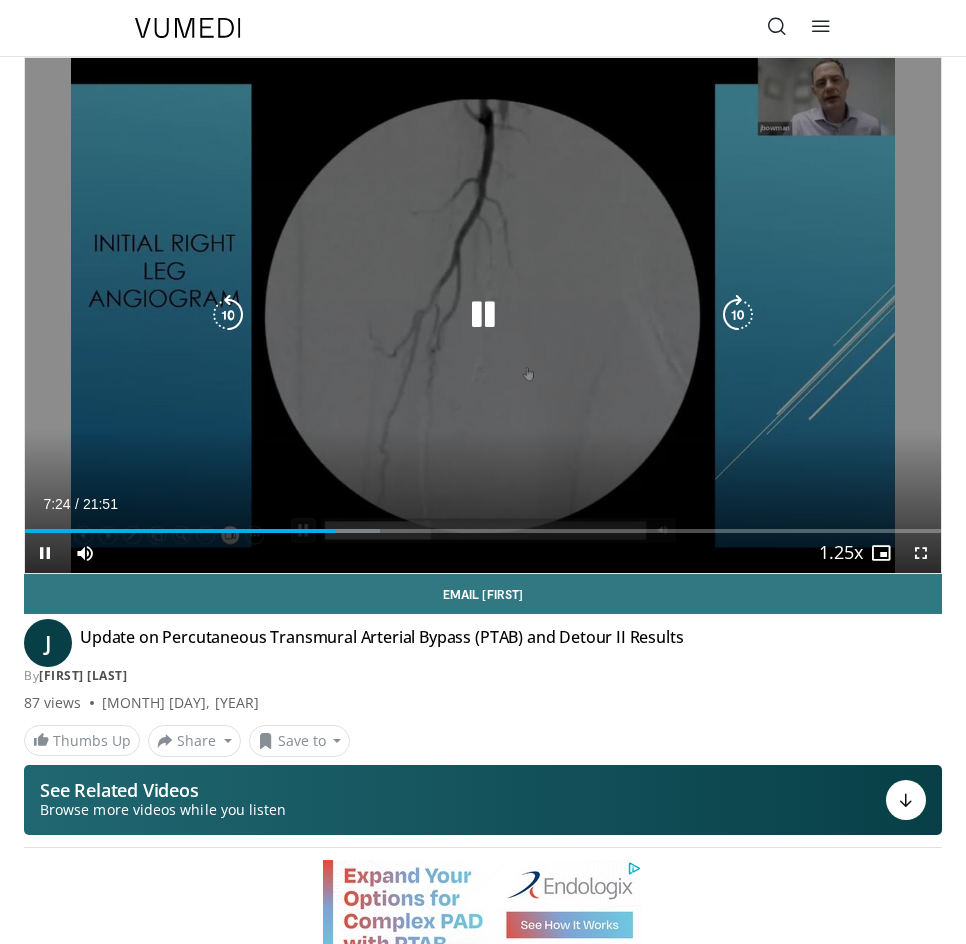 click at bounding box center (483, 315) 